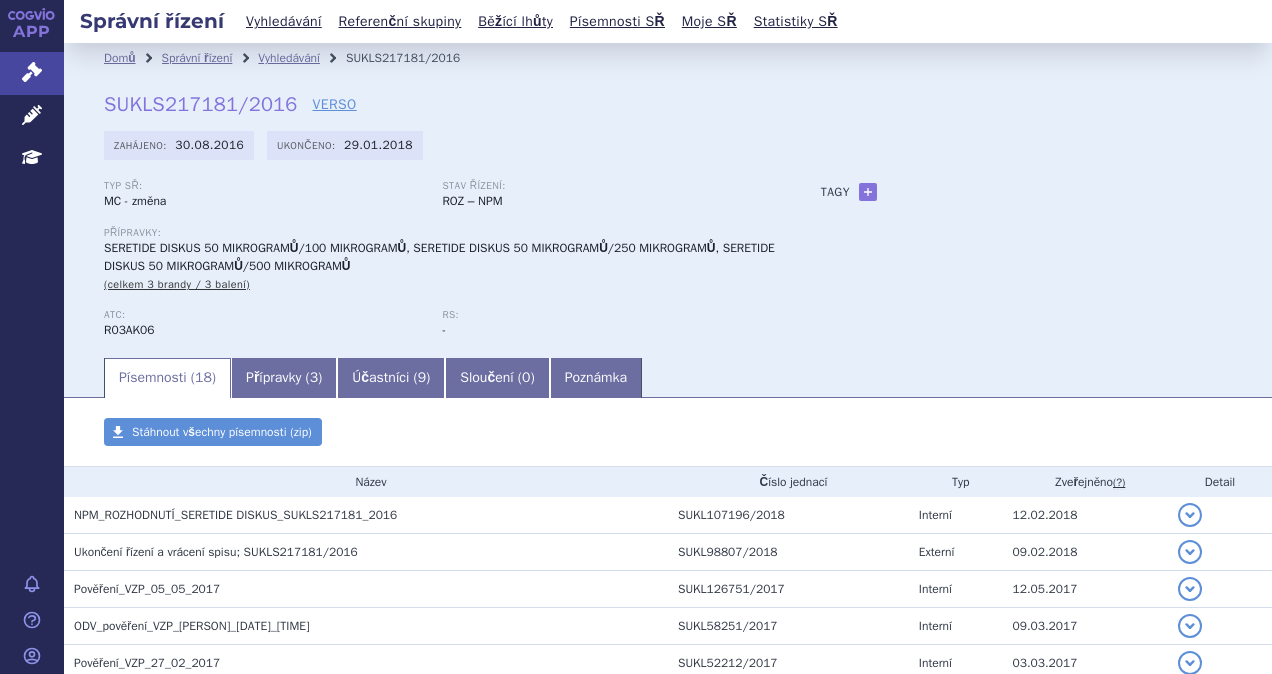 scroll, scrollTop: 0, scrollLeft: 0, axis: both 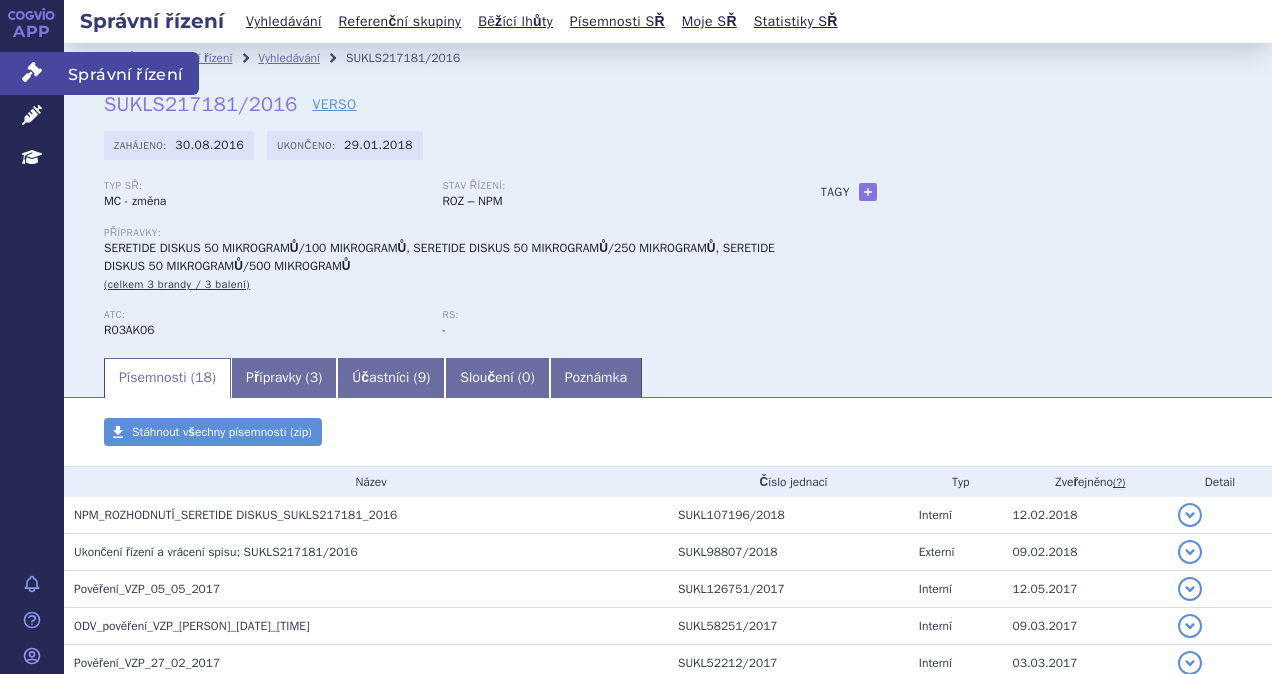 click on "Správní řízení" at bounding box center [131, 73] 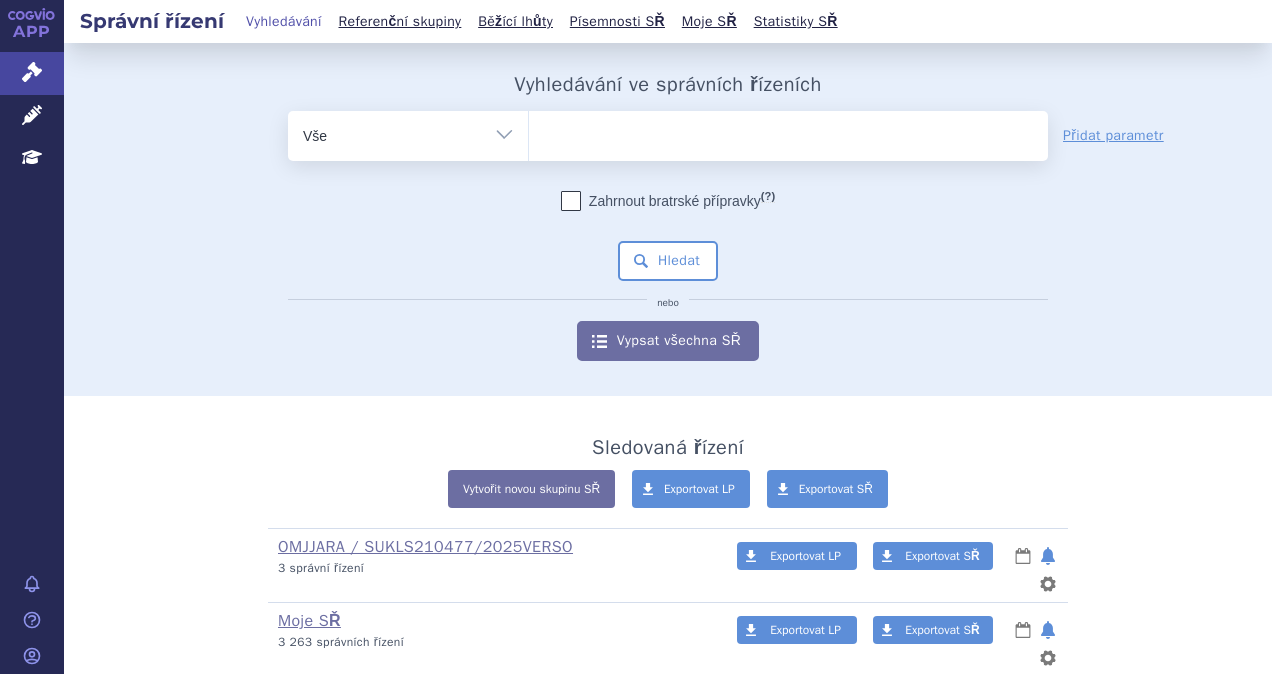 scroll, scrollTop: 0, scrollLeft: 0, axis: both 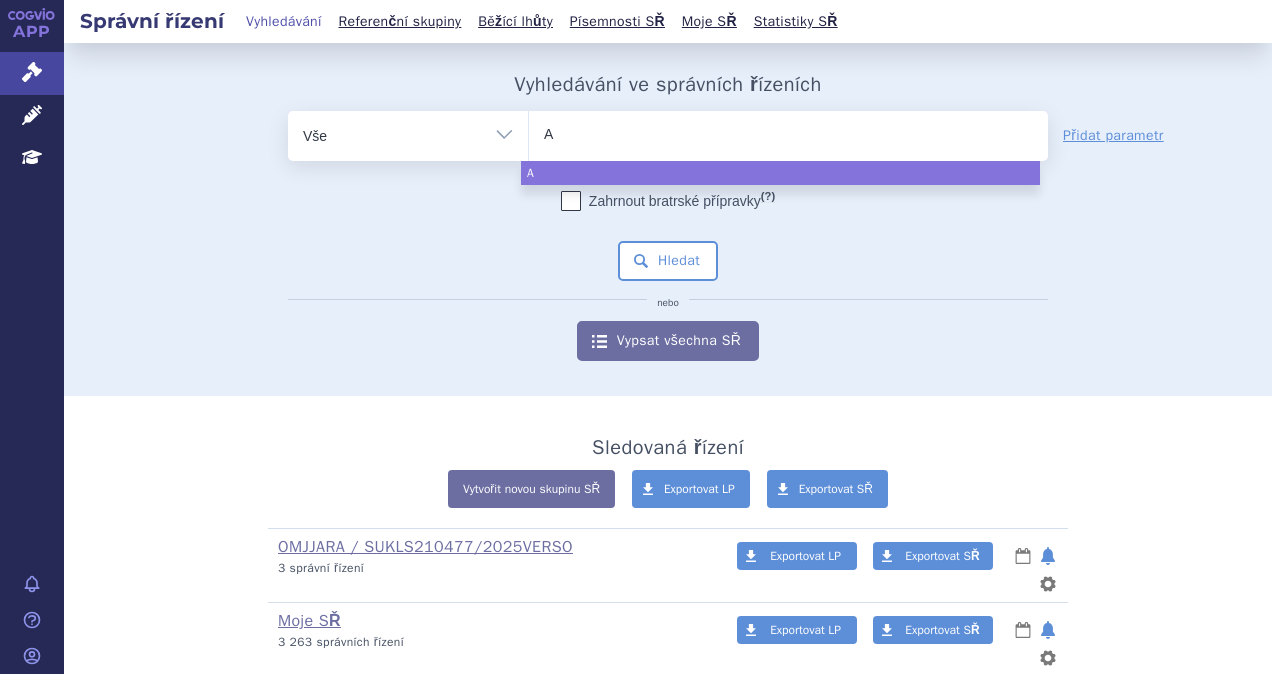 type on "AS" 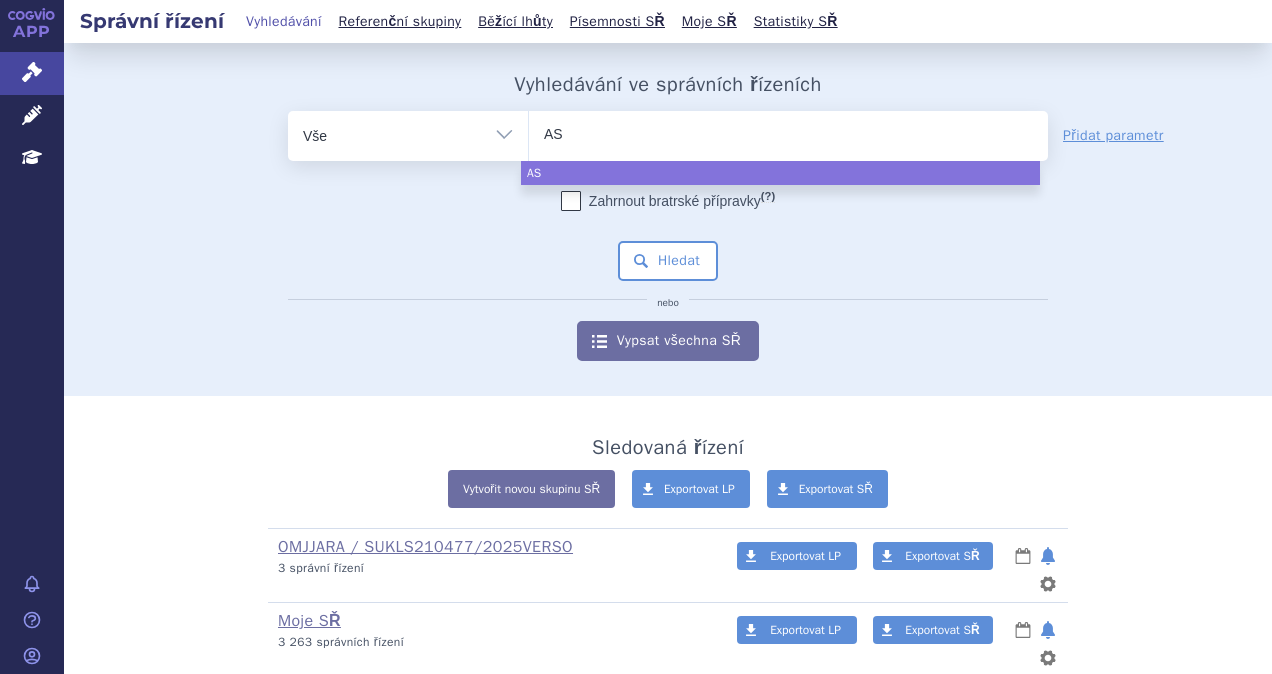 type on "AST" 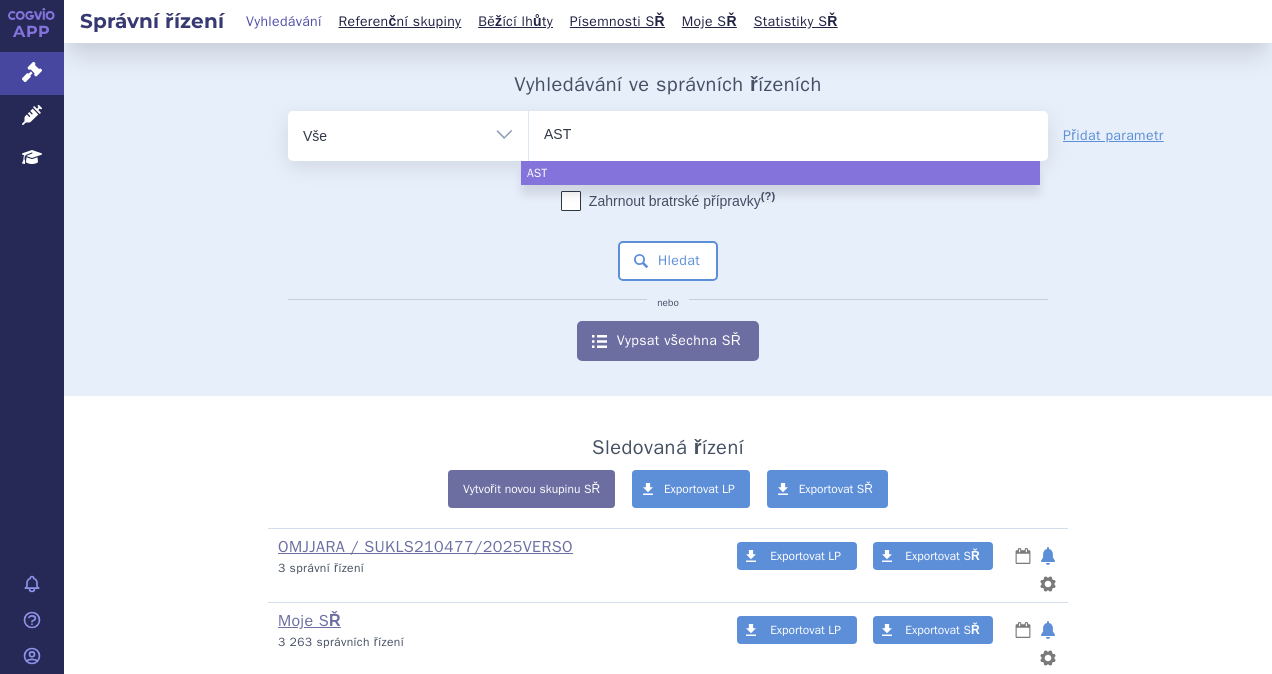 type on "ASTM" 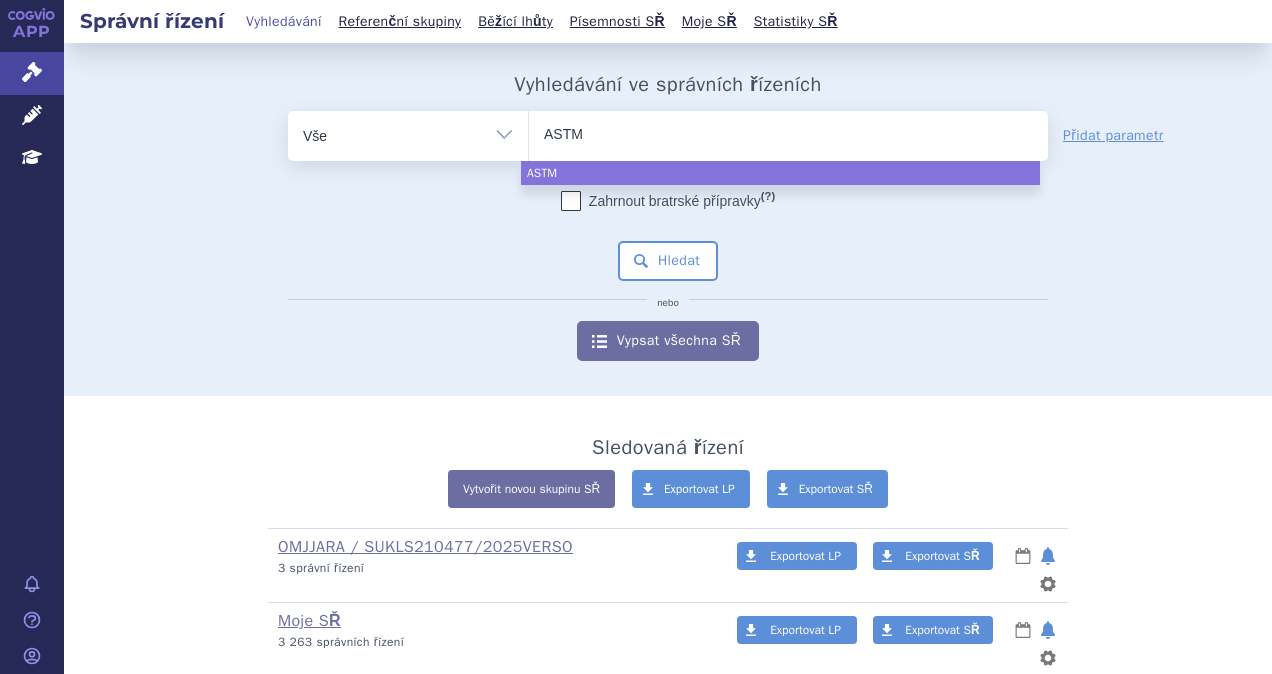 type on "ASTME" 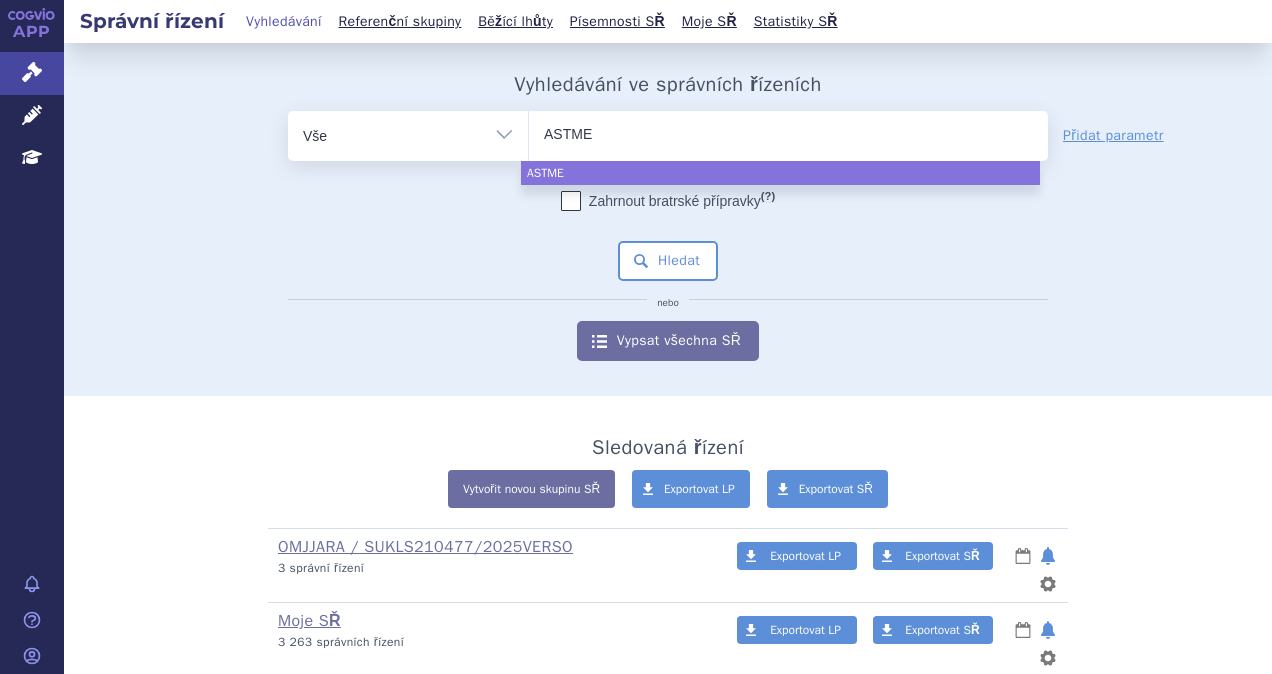 type on "ASTMEX" 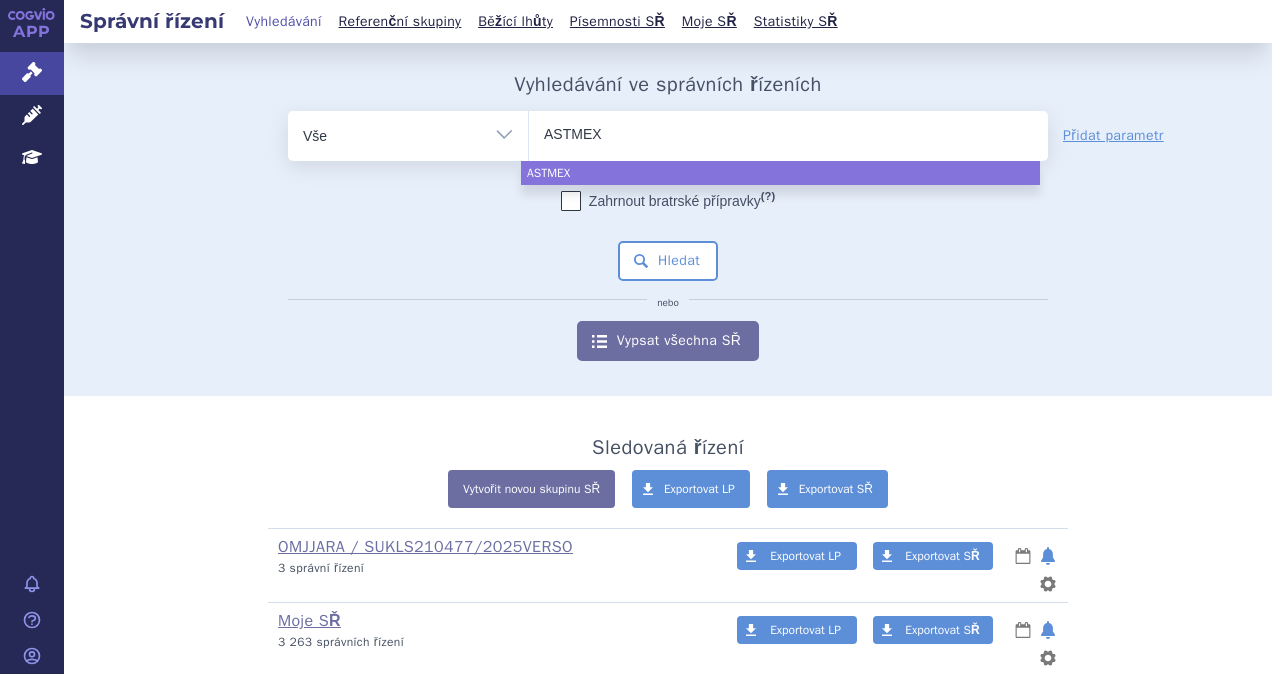 select on "ASTMEX" 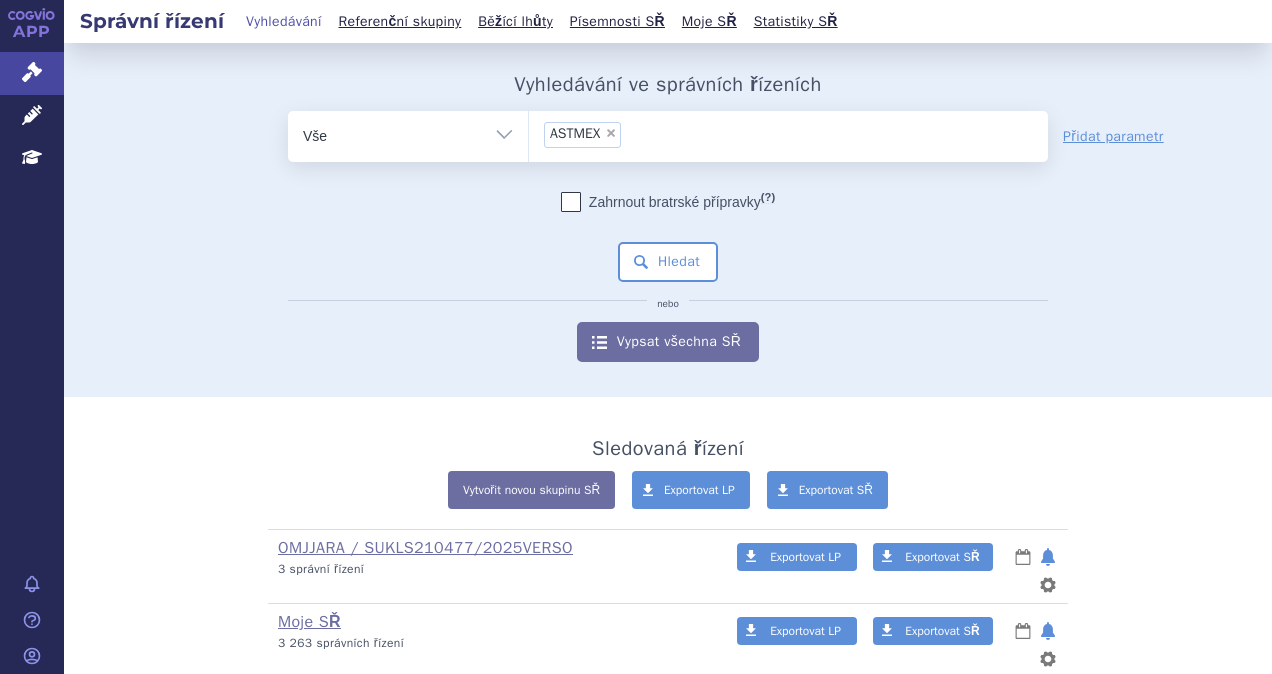 click on "× ASTMEX" at bounding box center [582, 135] 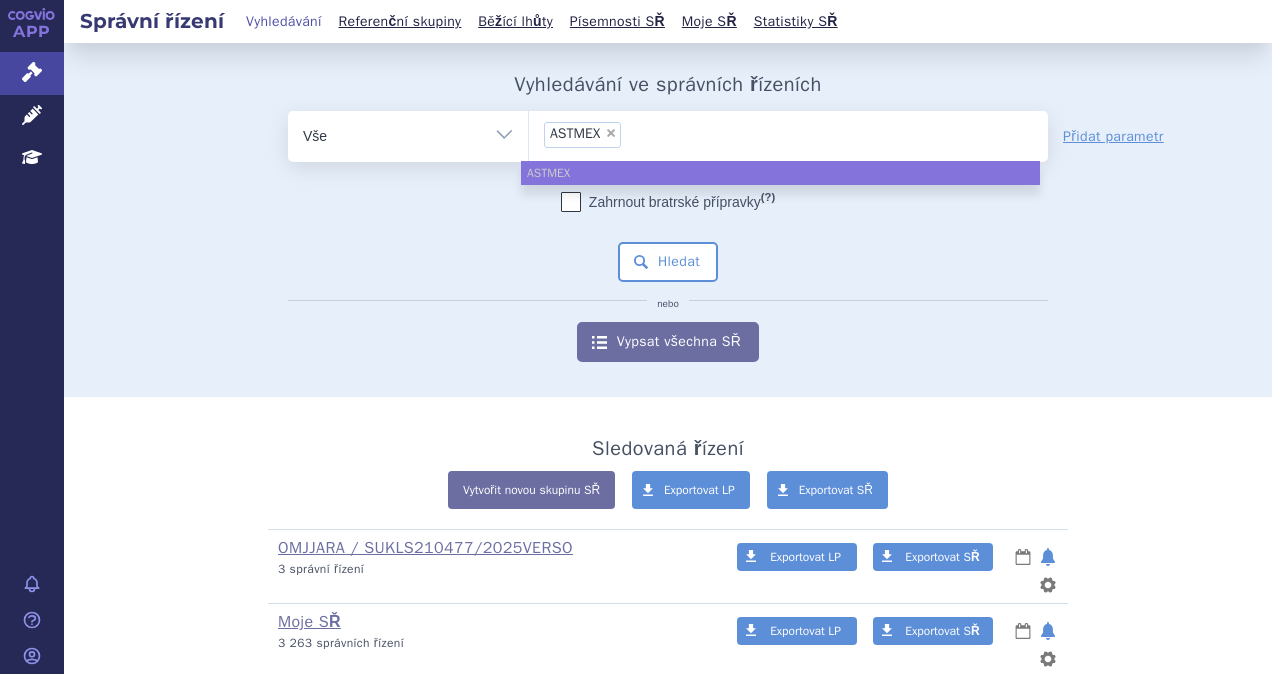 click on "×" at bounding box center [611, 133] 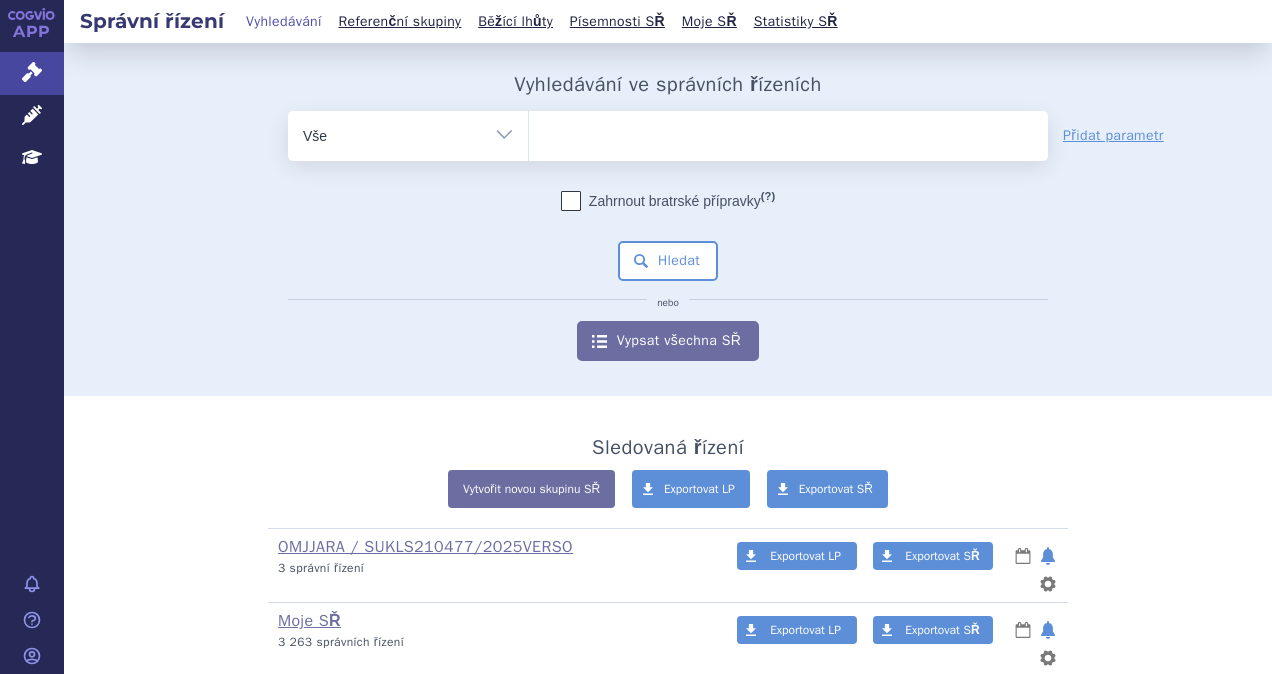 click at bounding box center (788, 132) 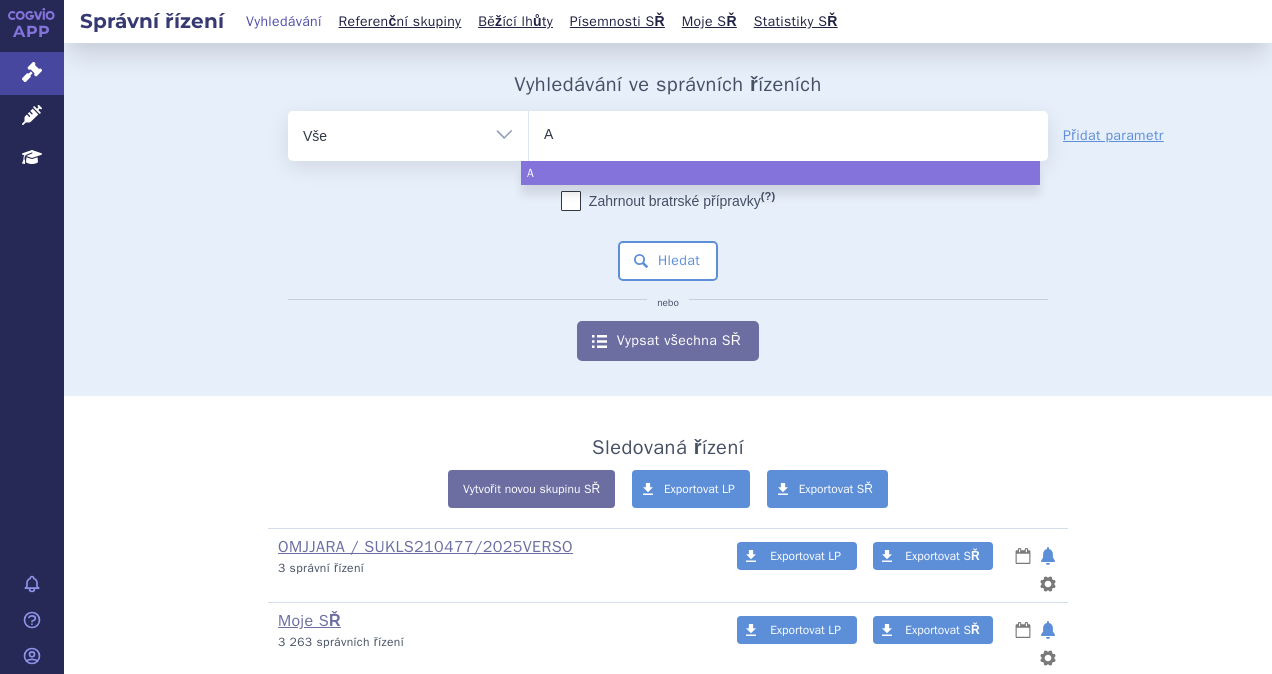 type on "AS" 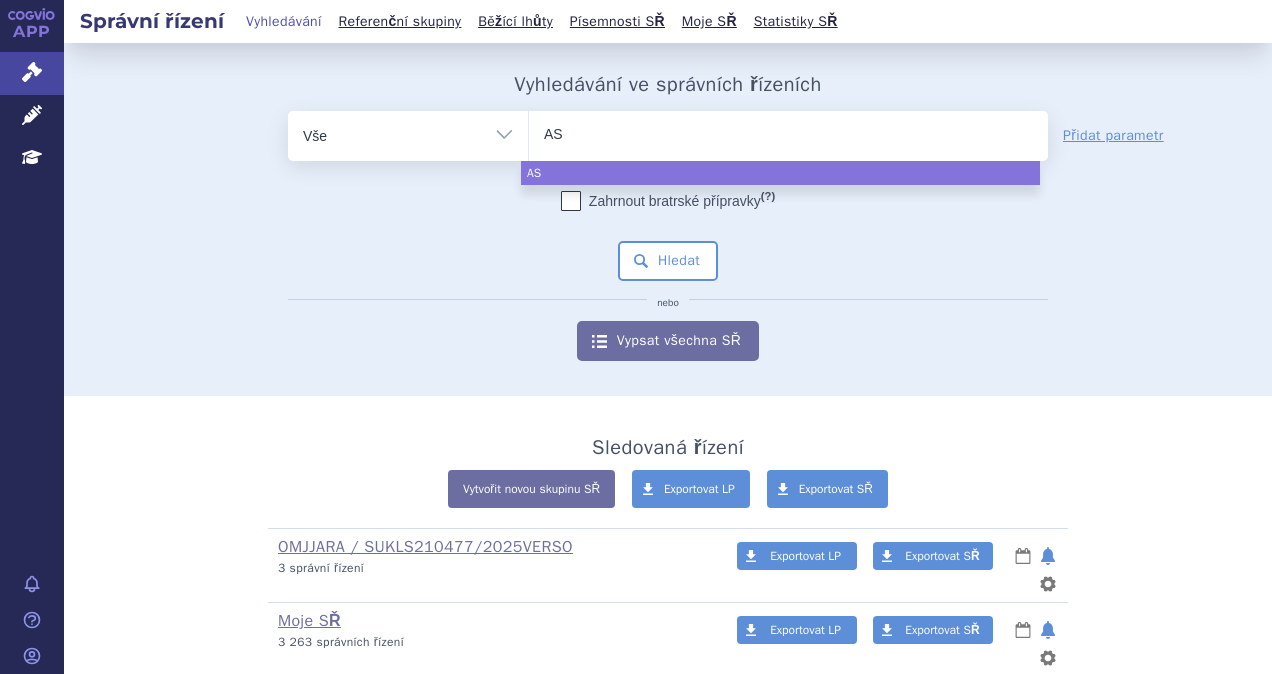 type on "AST" 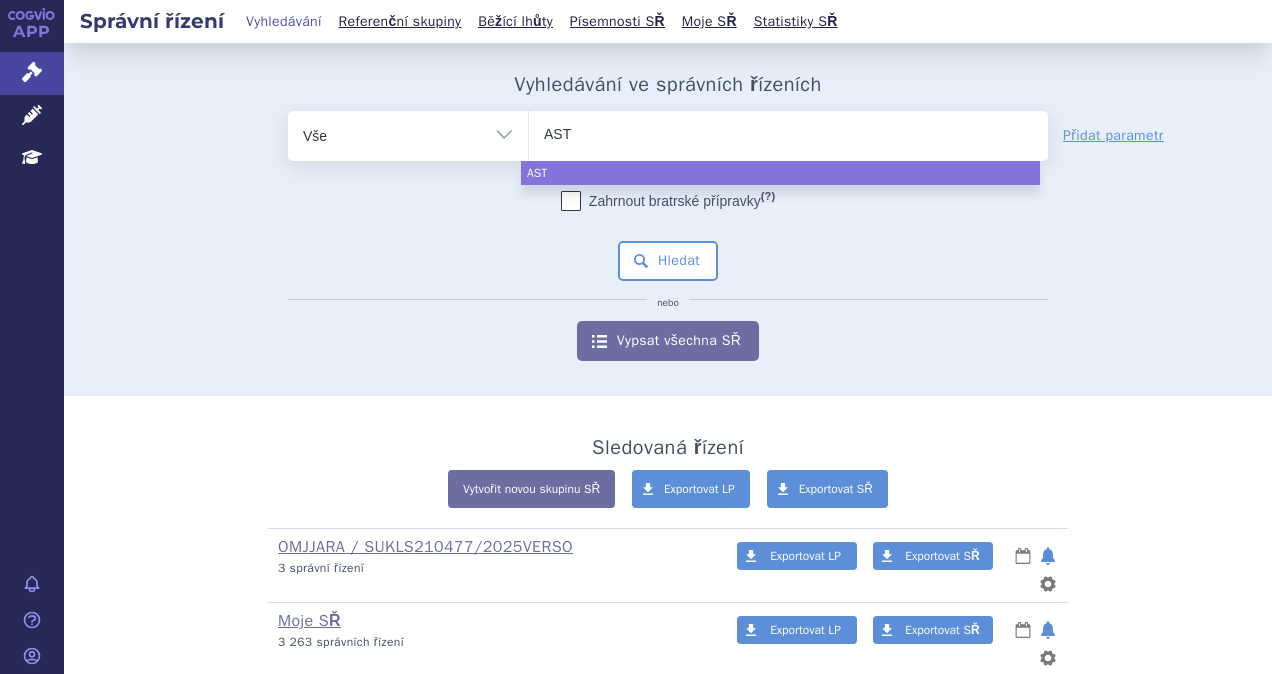 type on "ASTH" 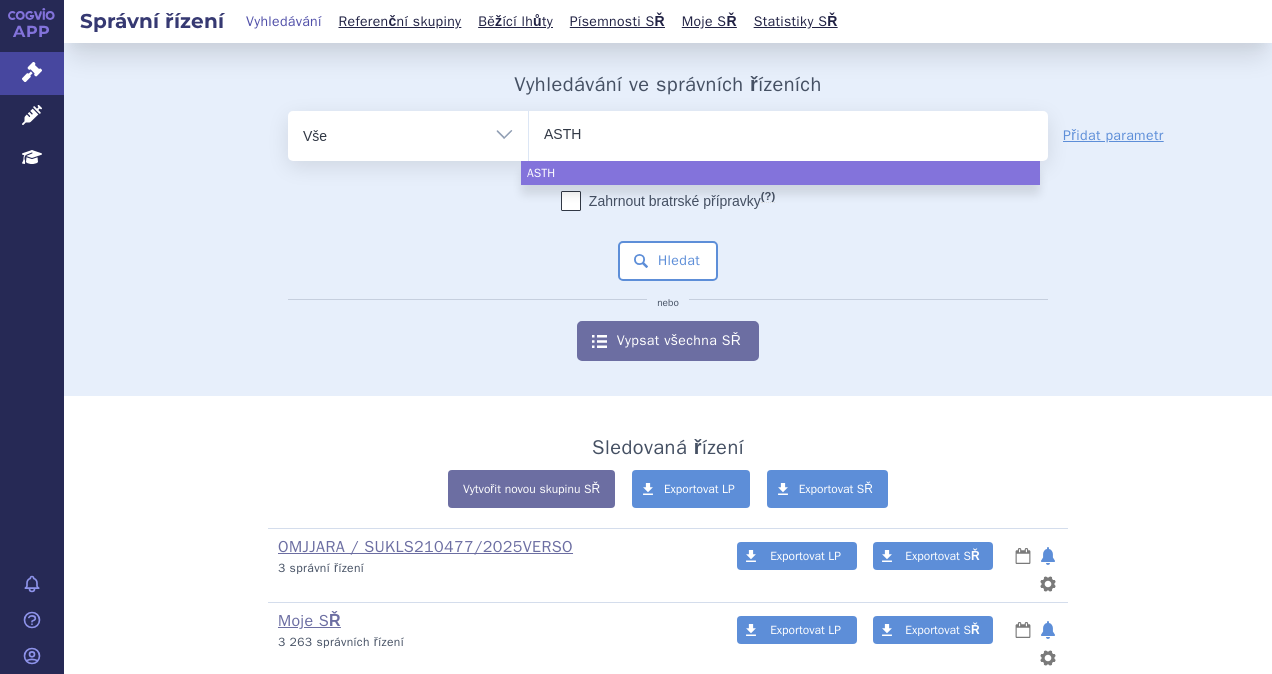 type on "ASTHM" 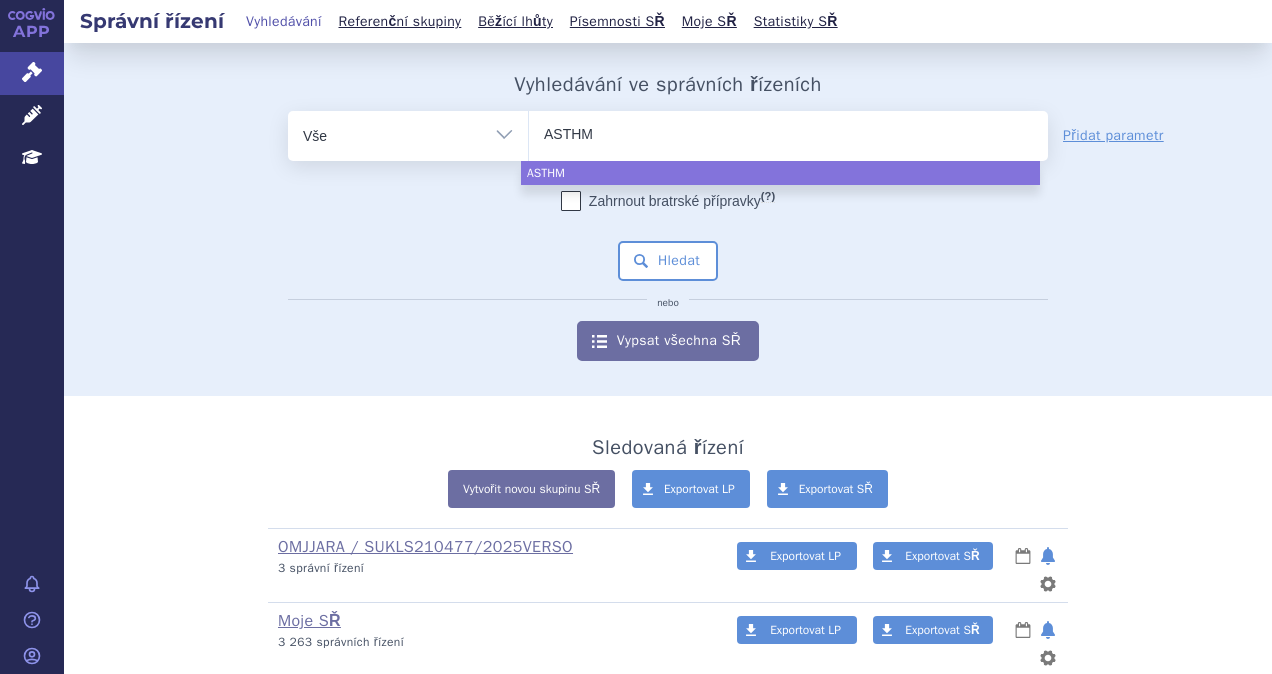 type on "ASTHME" 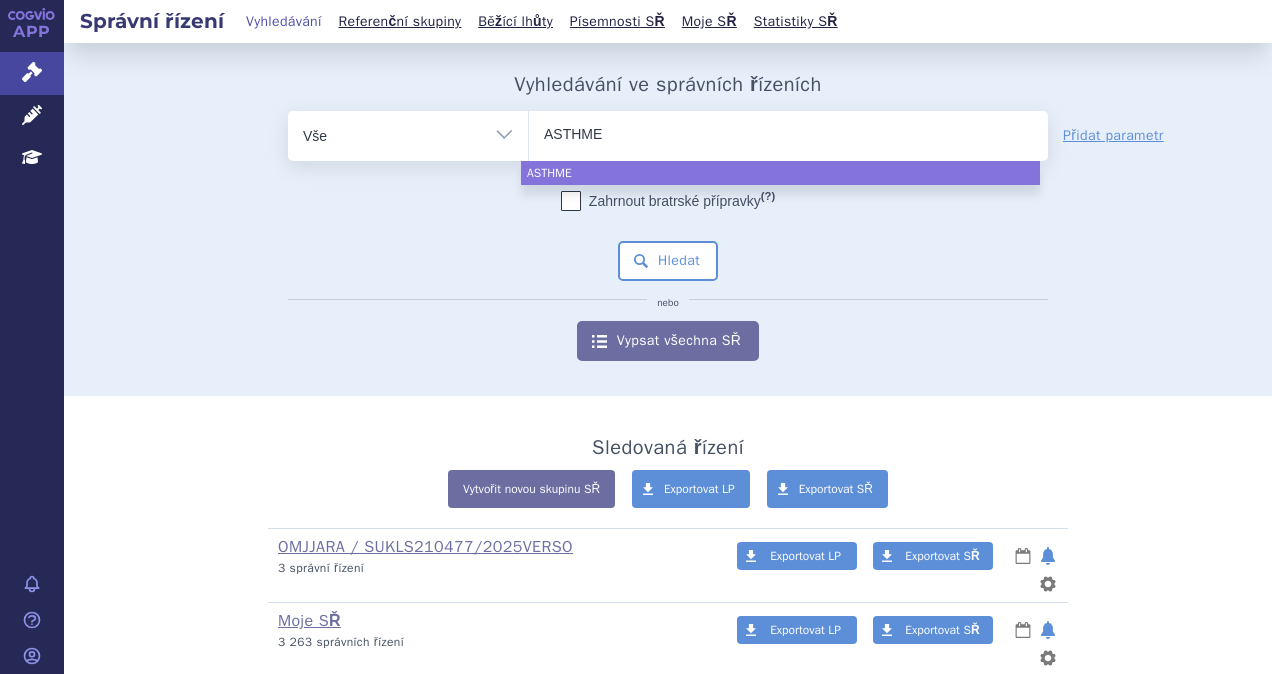 type on "ASTHMEX" 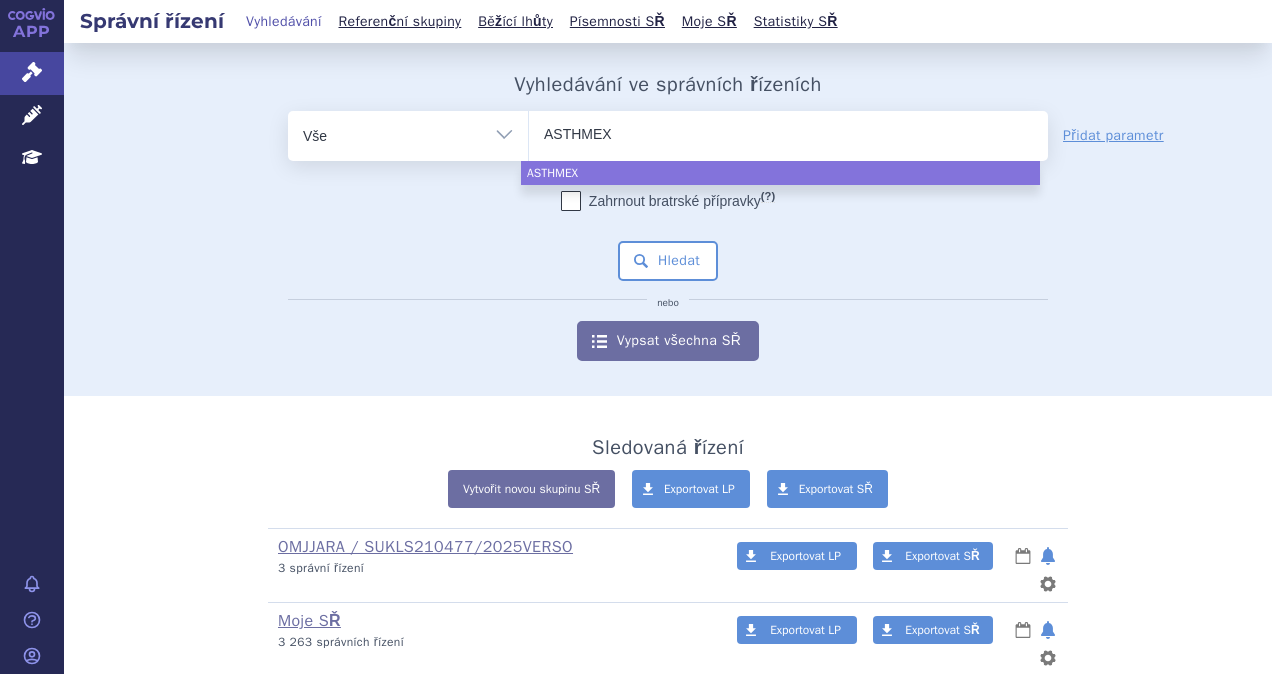 select on "ASTHMEX" 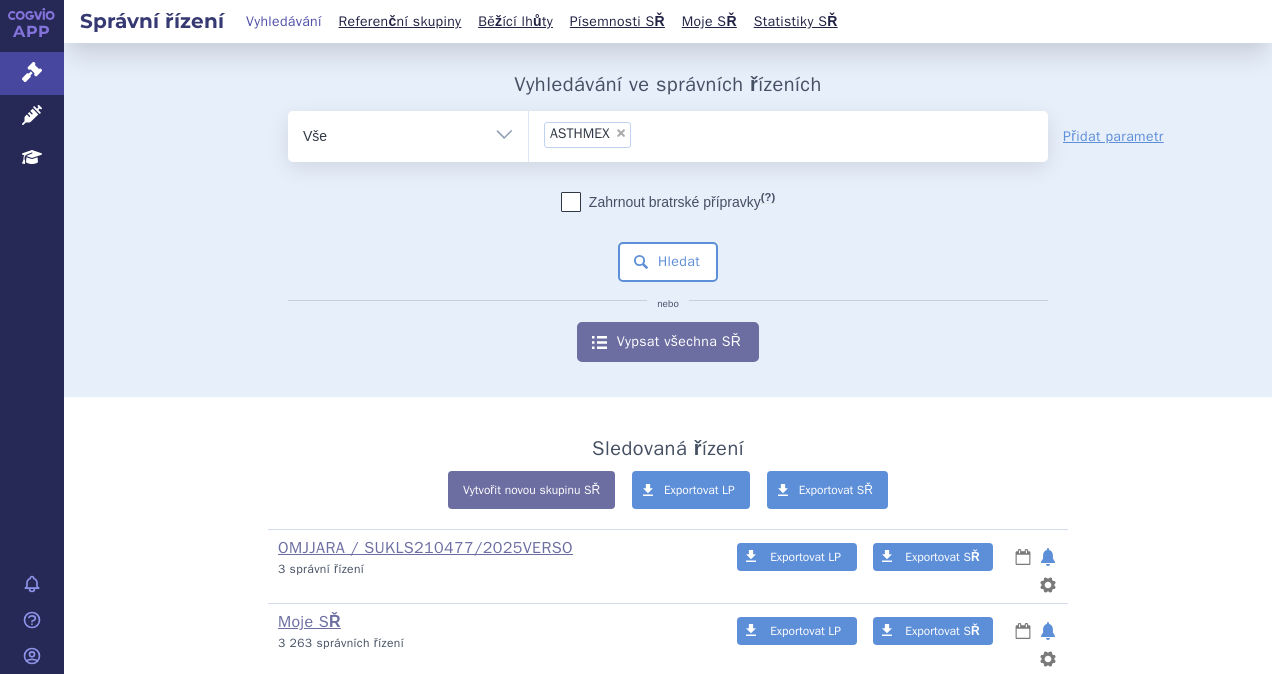 click on "Zahrnout bratrské přípravky  (?)
* Pozor, hledání dle vyhledávacího parametru  Indikační omezení dle MeSH  právě prochází aktualizací, neboť bylo vydáno nové SCAU. Výsledek vašeho hledání může být mírně omezený. Všechna data budou opět k dispozici během několika dní.
Hledat
nebo
Vypsat všechna SŘ" at bounding box center (668, 277) 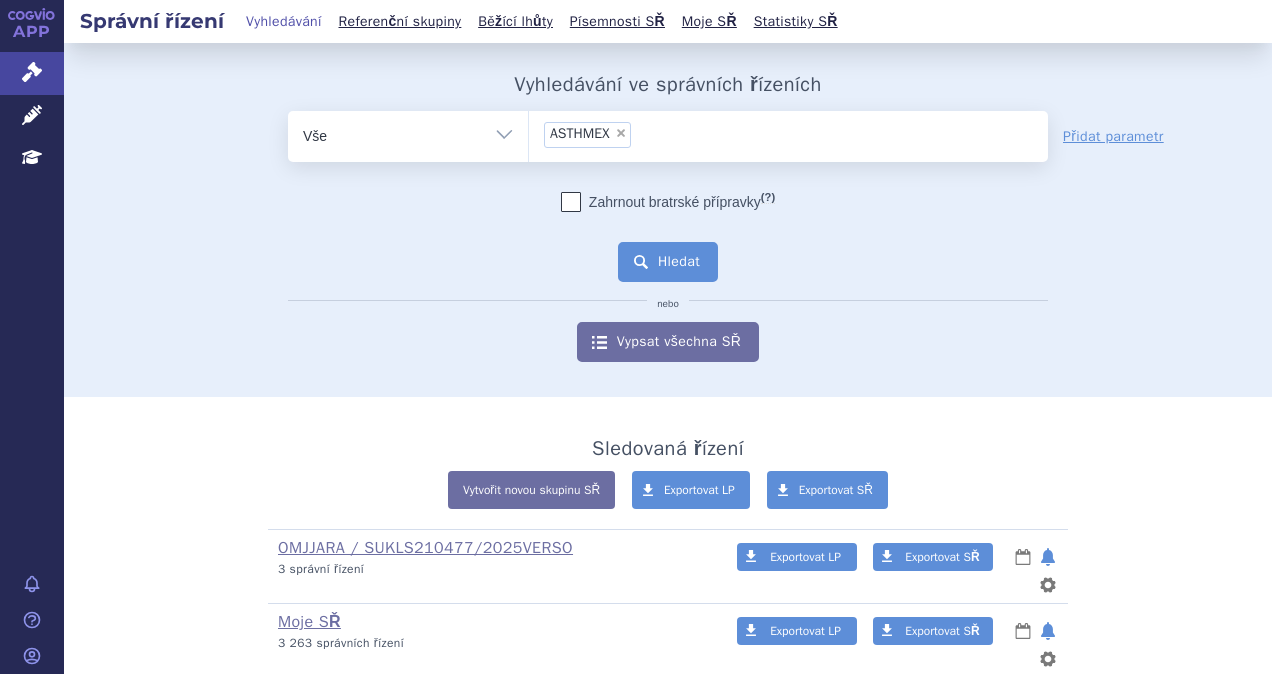 click on "Hledat" at bounding box center (668, 262) 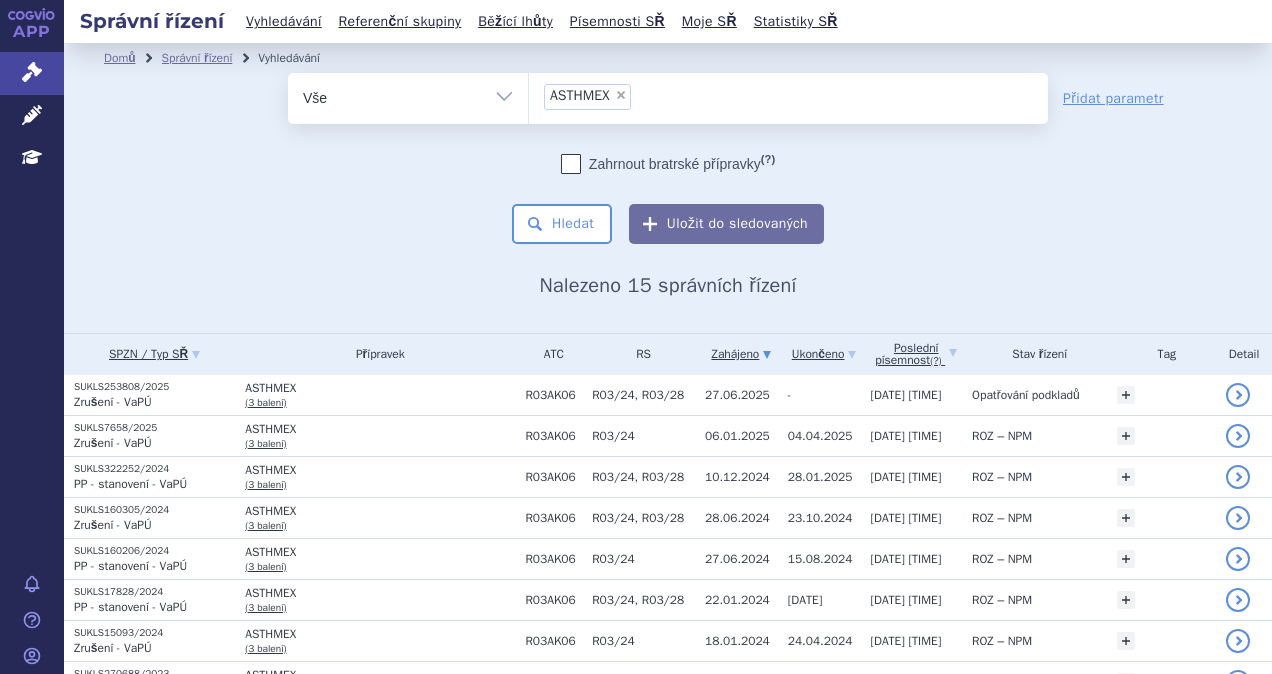 scroll, scrollTop: 0, scrollLeft: 0, axis: both 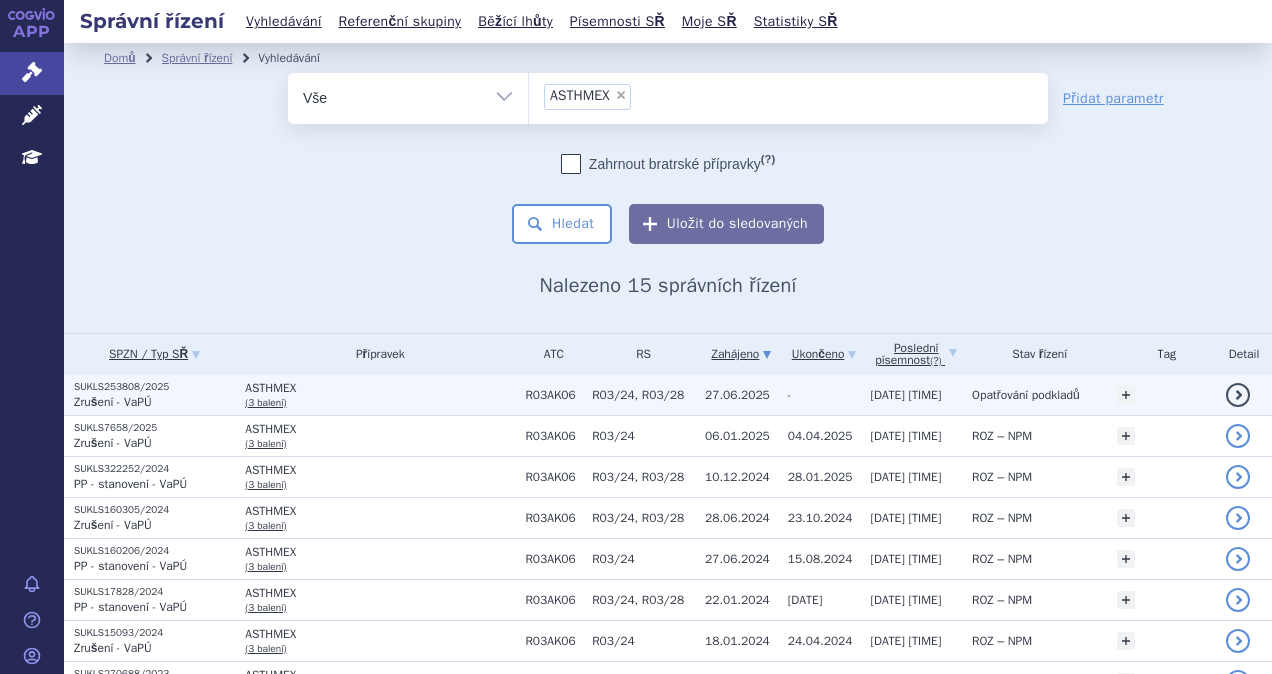 click on "(3 balení)" at bounding box center [265, 402] 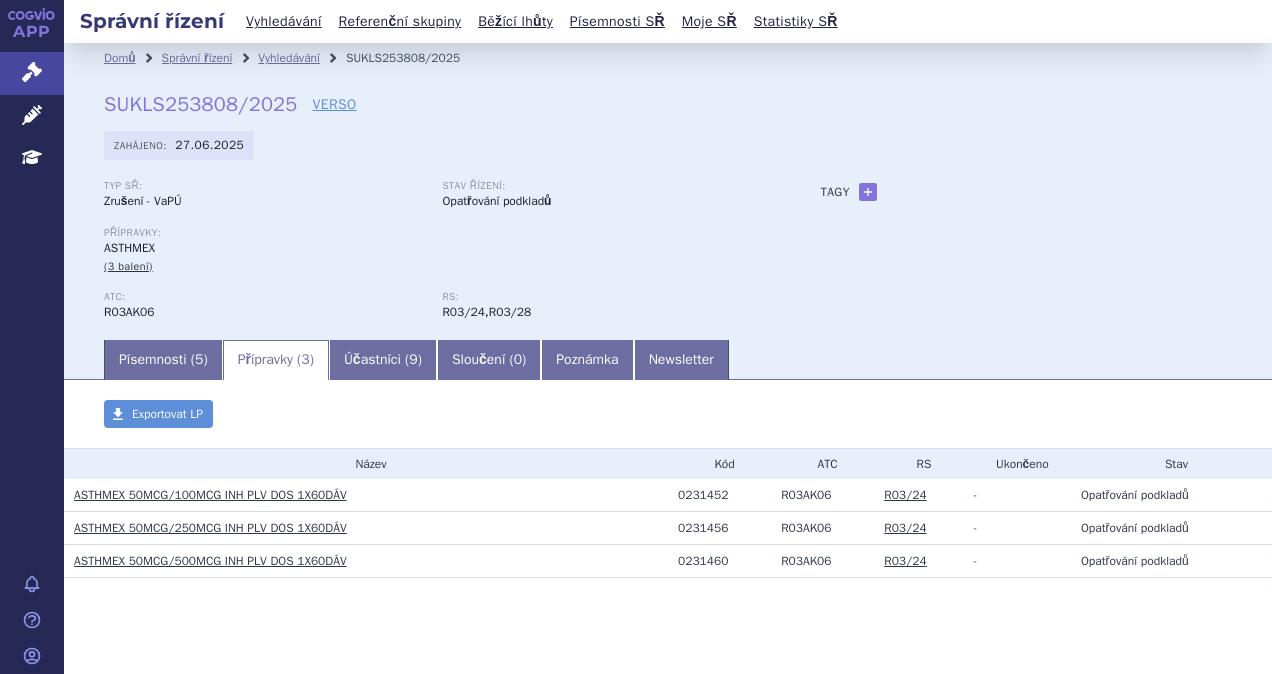 scroll, scrollTop: 0, scrollLeft: 0, axis: both 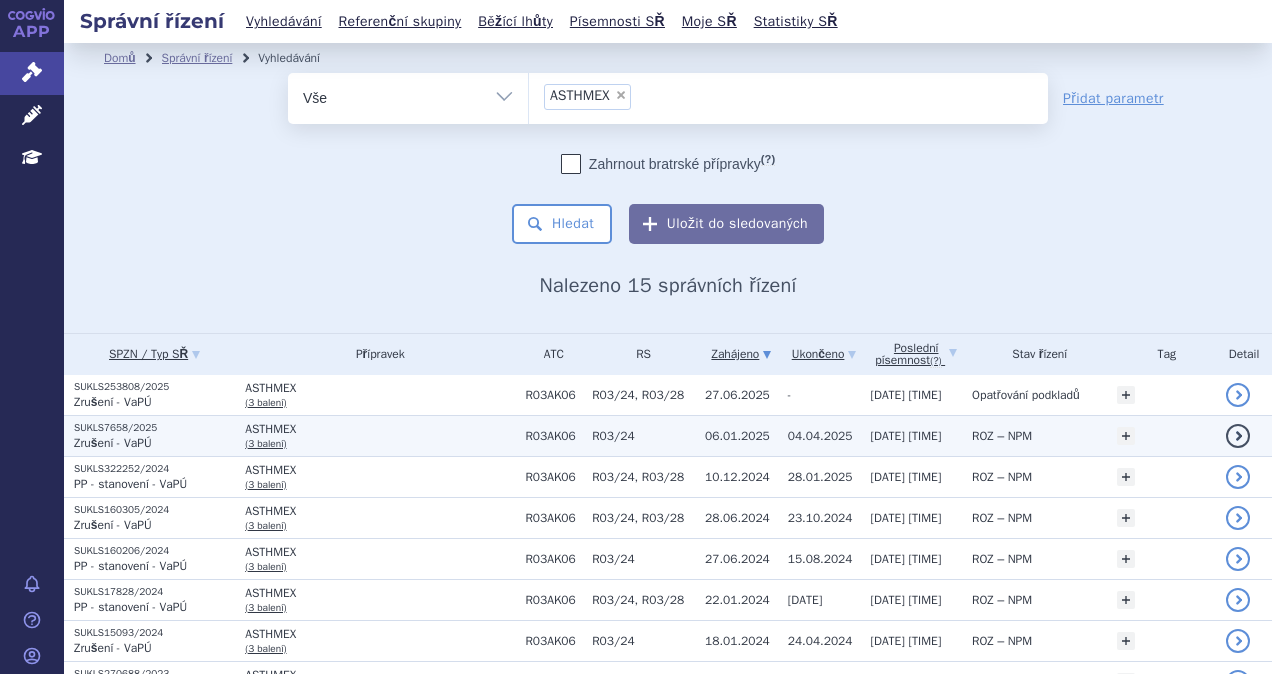 click on "(3 balení)" at bounding box center (265, 443) 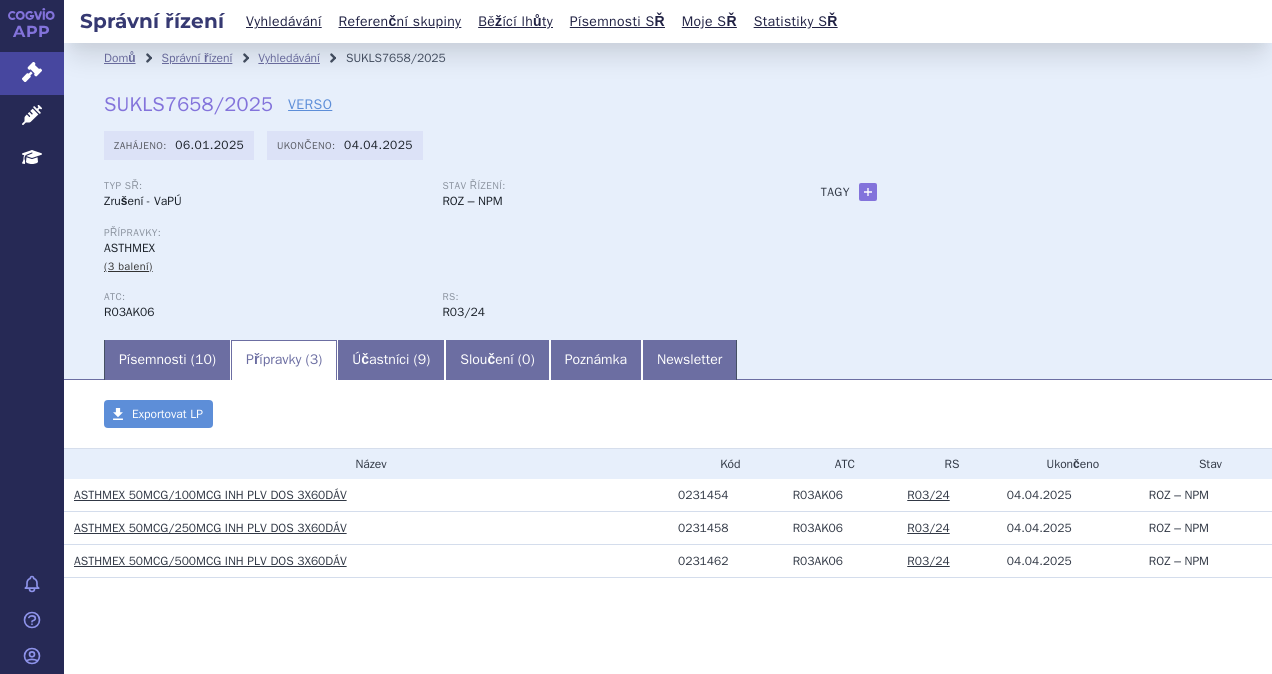 scroll, scrollTop: 0, scrollLeft: 0, axis: both 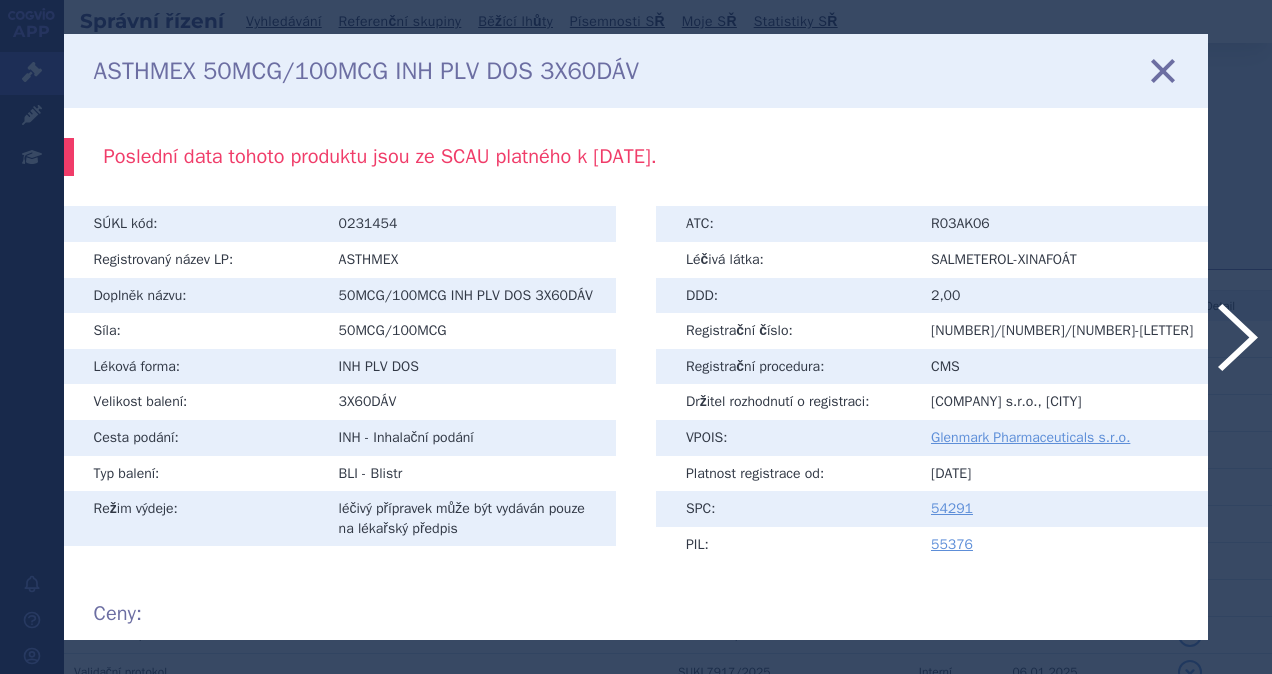 click at bounding box center (1163, 70) 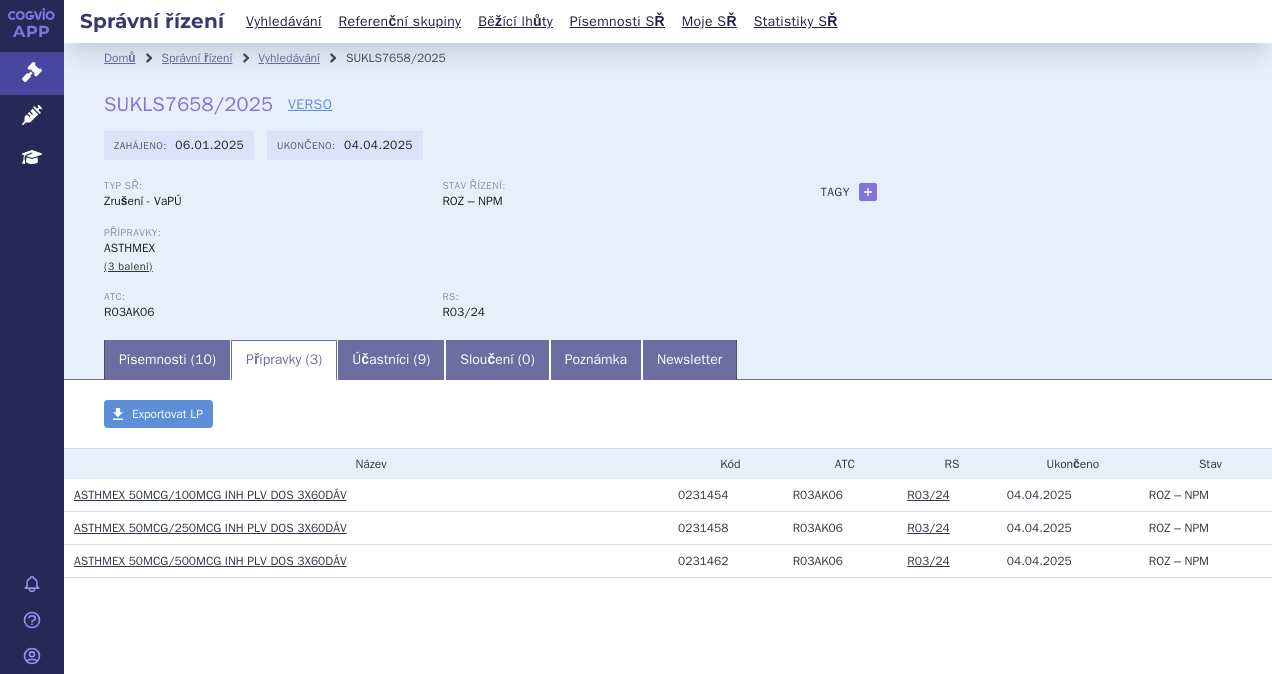 scroll, scrollTop: 0, scrollLeft: 0, axis: both 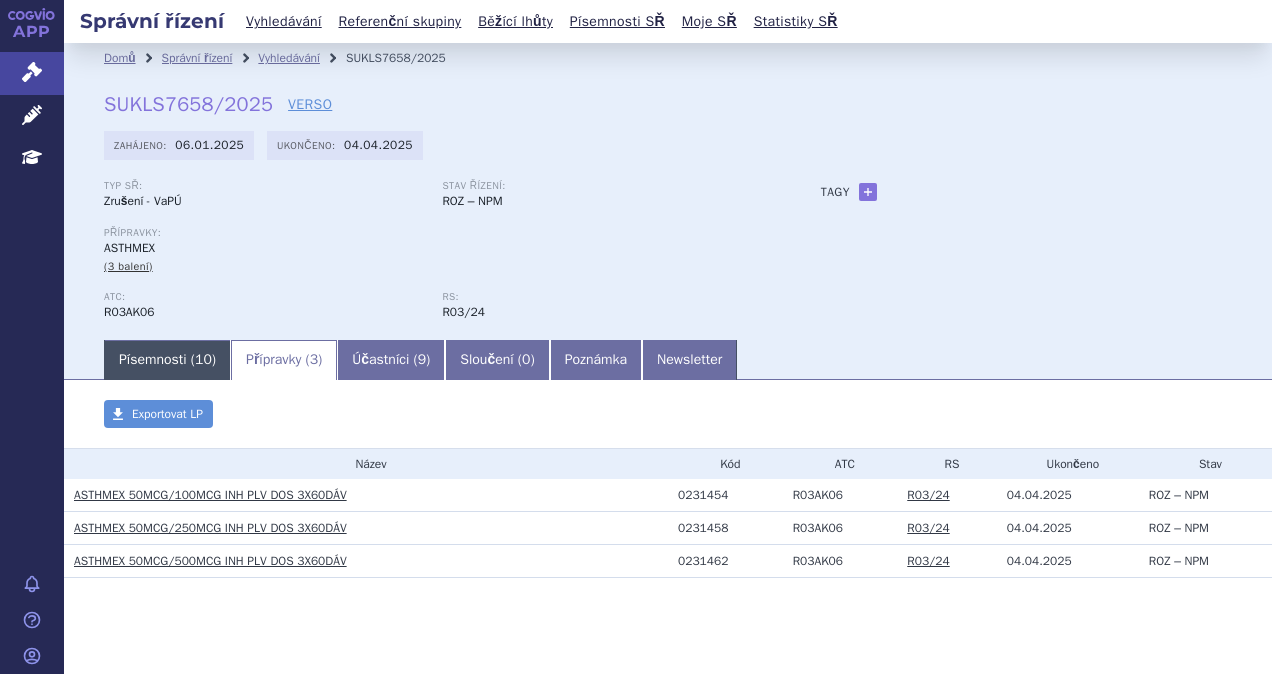 click on "Písemnosti ( 10 )" at bounding box center (167, 360) 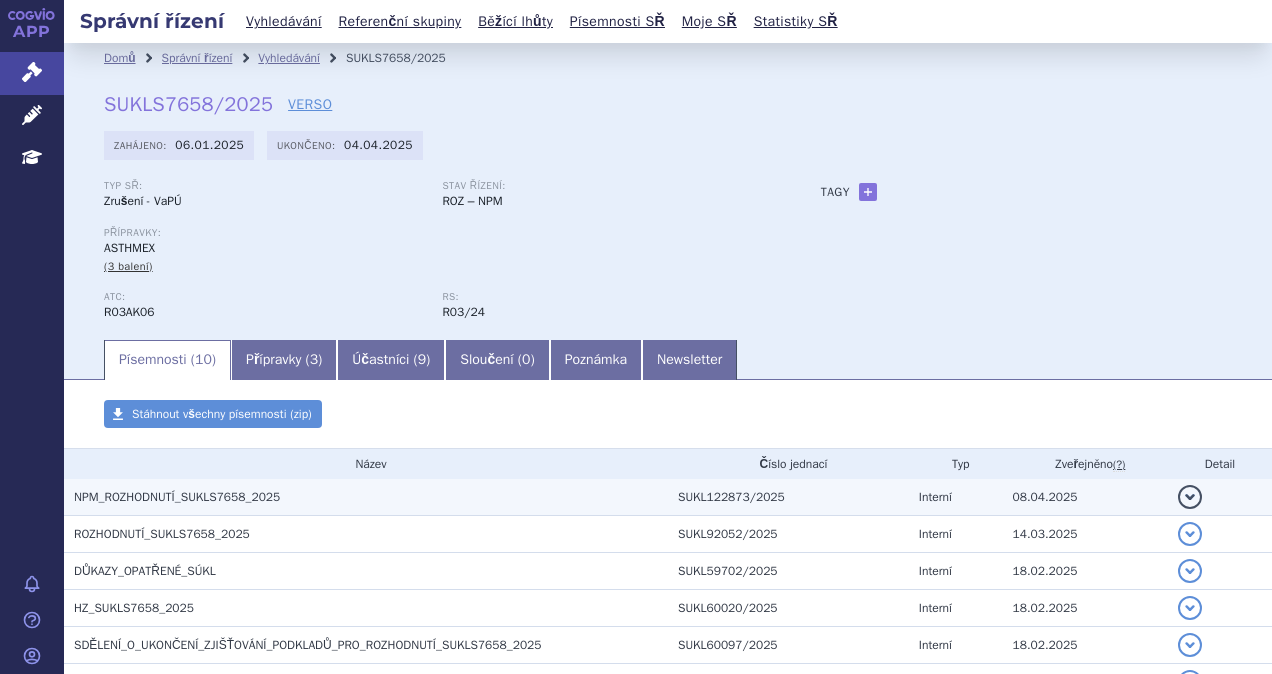 click on "NPM_ROZHODNUTÍ_SUKLS7658_2025" at bounding box center (177, 497) 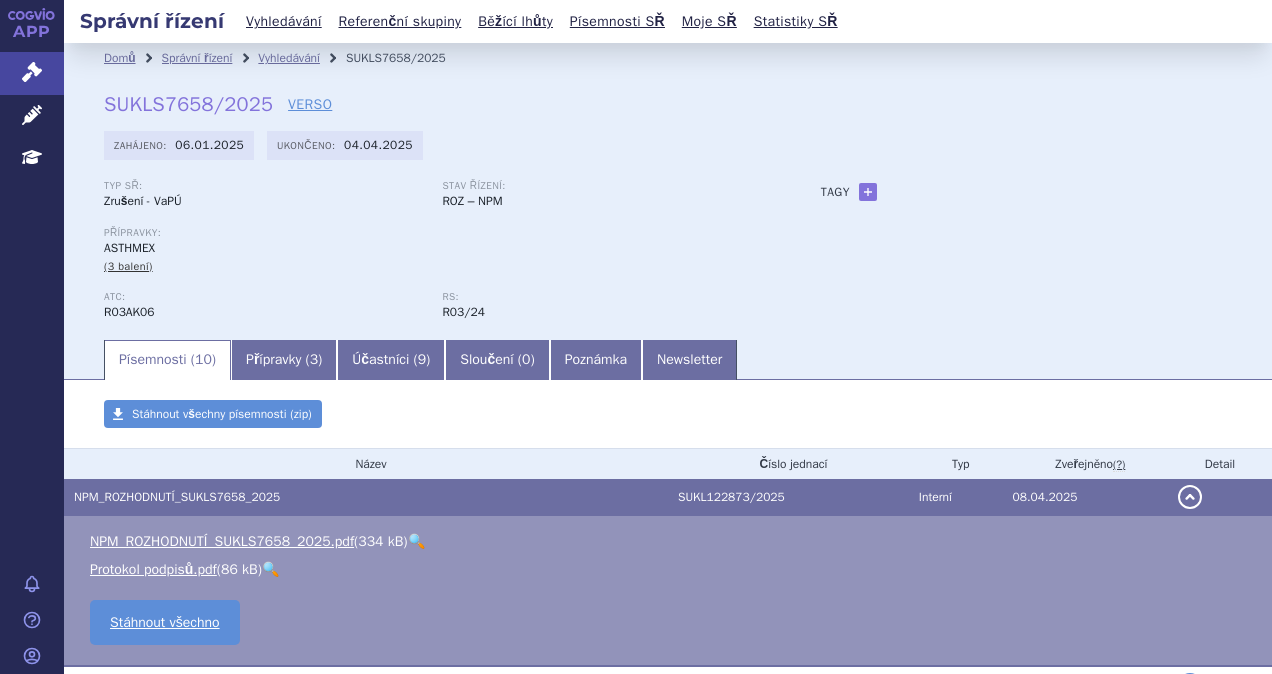 click on "NPM_ROZHODNUTÍ_SUKLS7658_2025.pdf
( 334 kB )
🔍
Protokol podpisů.pdf
( 86 kB )
🔍" at bounding box center (668, 556) 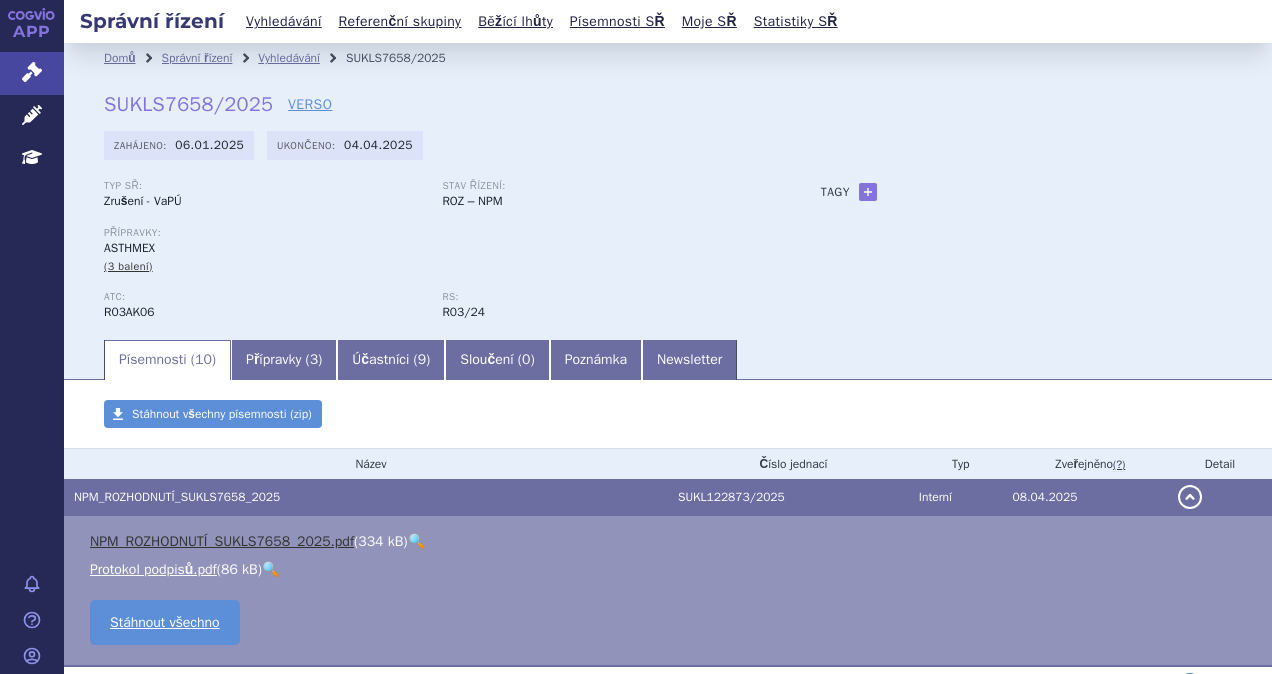 click on "NPM_ROZHODNUTÍ_SUKLS7658_2025.pdf" at bounding box center [222, 541] 